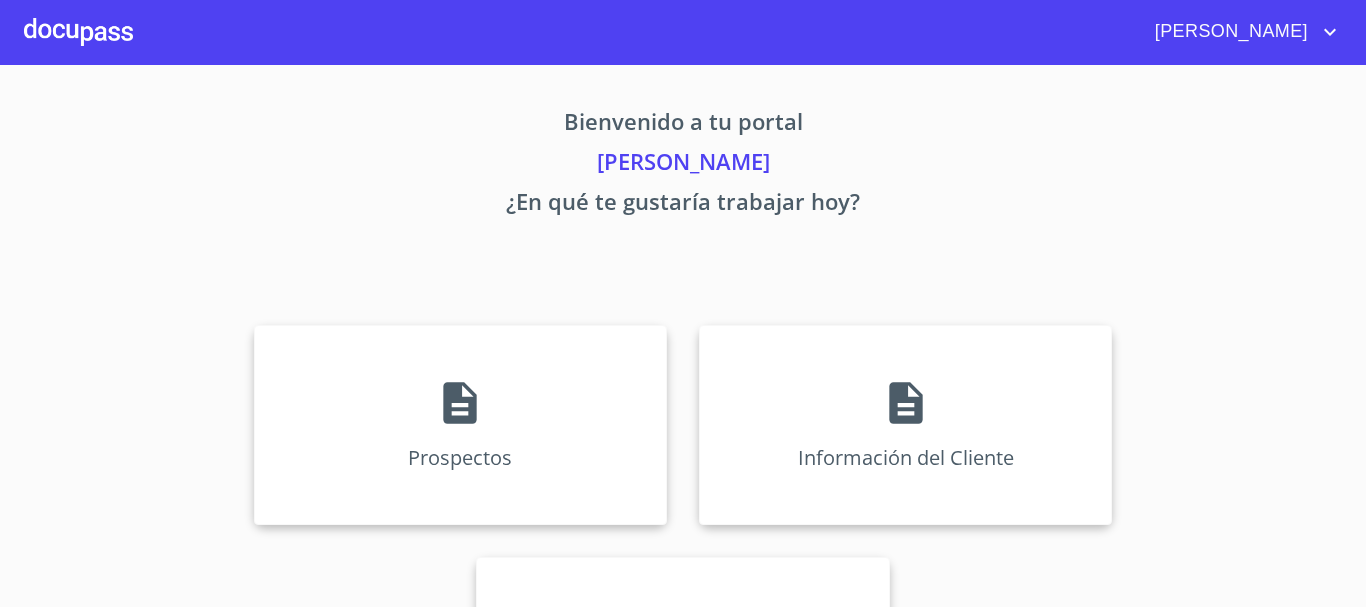 scroll, scrollTop: 0, scrollLeft: 0, axis: both 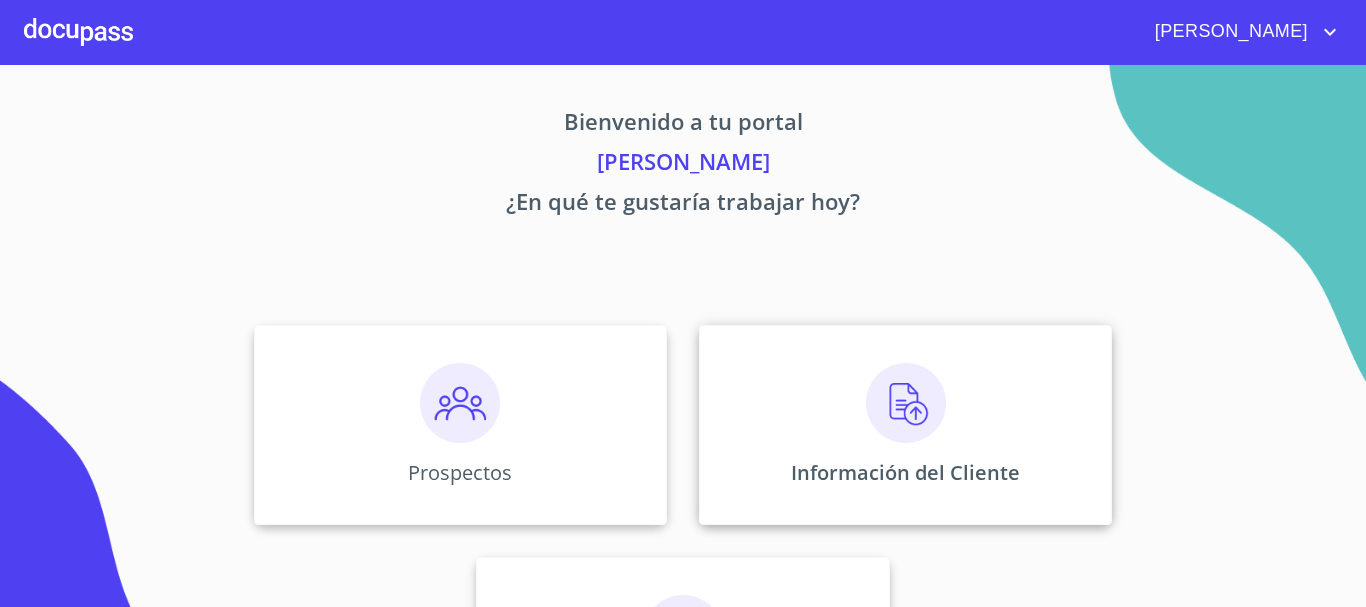 click on "Información del Cliente" at bounding box center [905, 425] 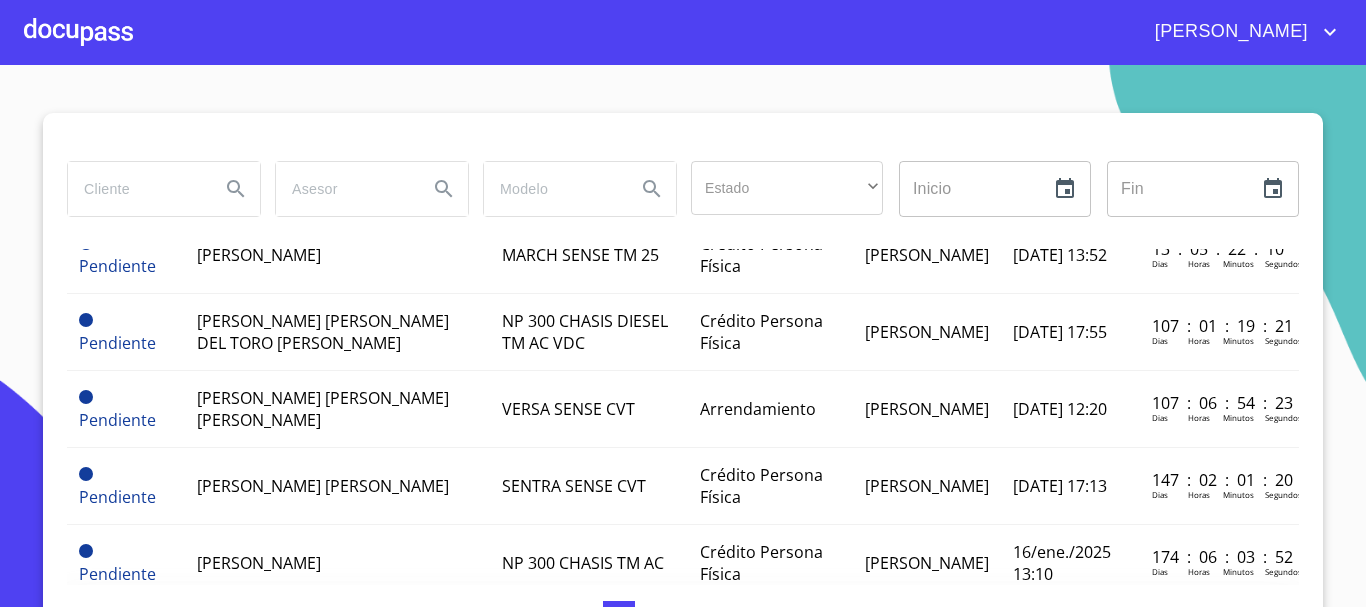 scroll, scrollTop: 0, scrollLeft: 0, axis: both 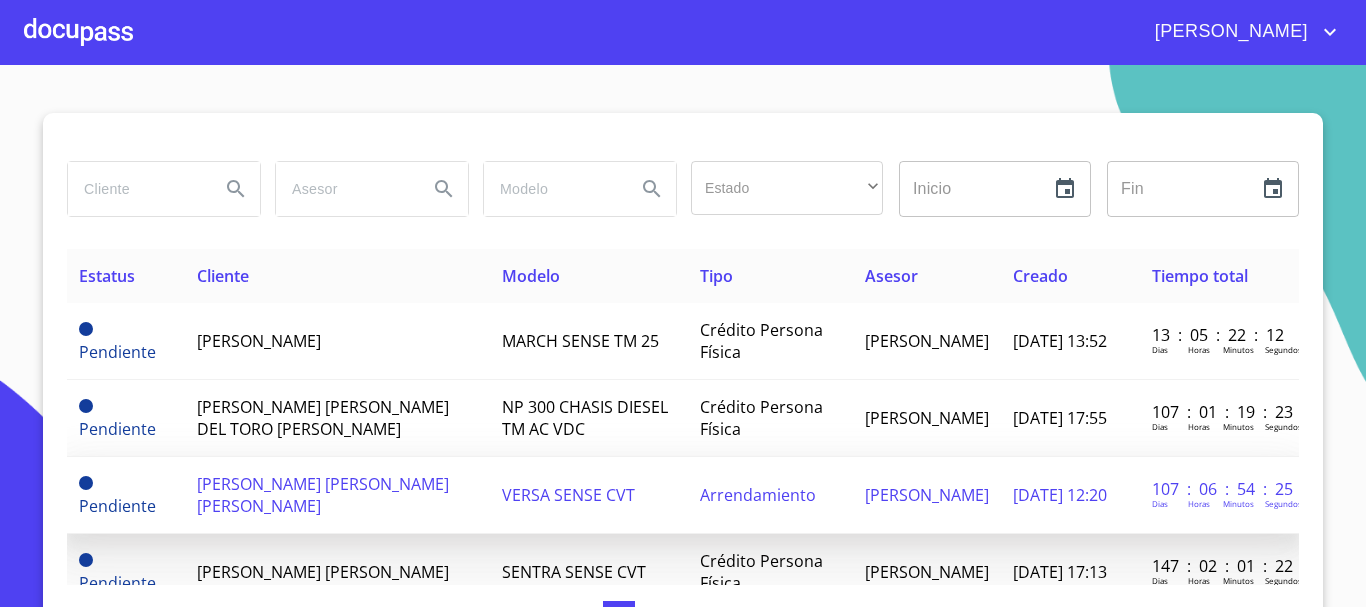 click on "[PERSON_NAME]  [PERSON_NAME]  [PERSON_NAME]" at bounding box center (323, 495) 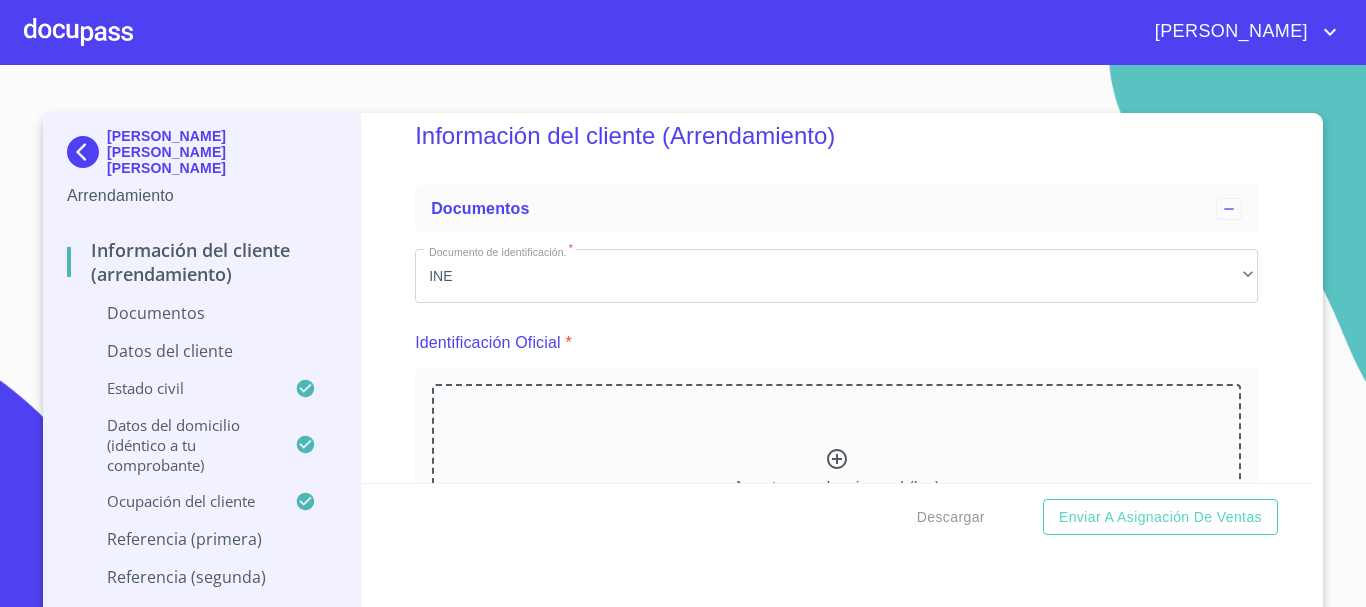 scroll, scrollTop: 0, scrollLeft: 0, axis: both 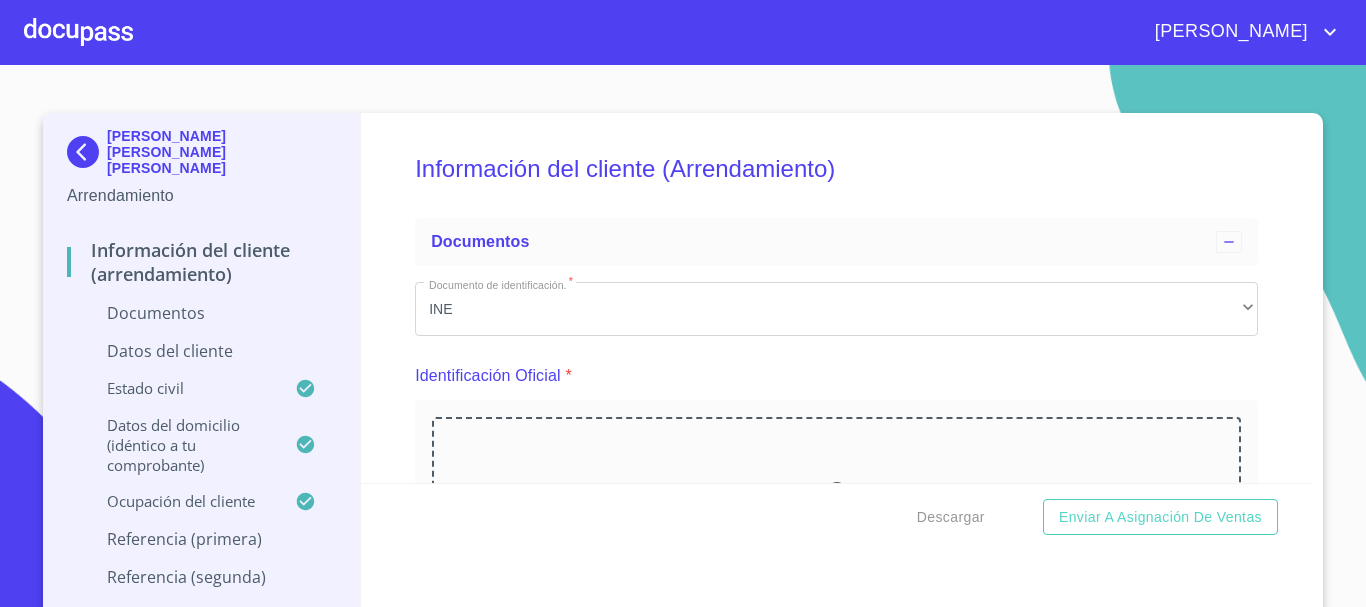 click at bounding box center (87, 152) 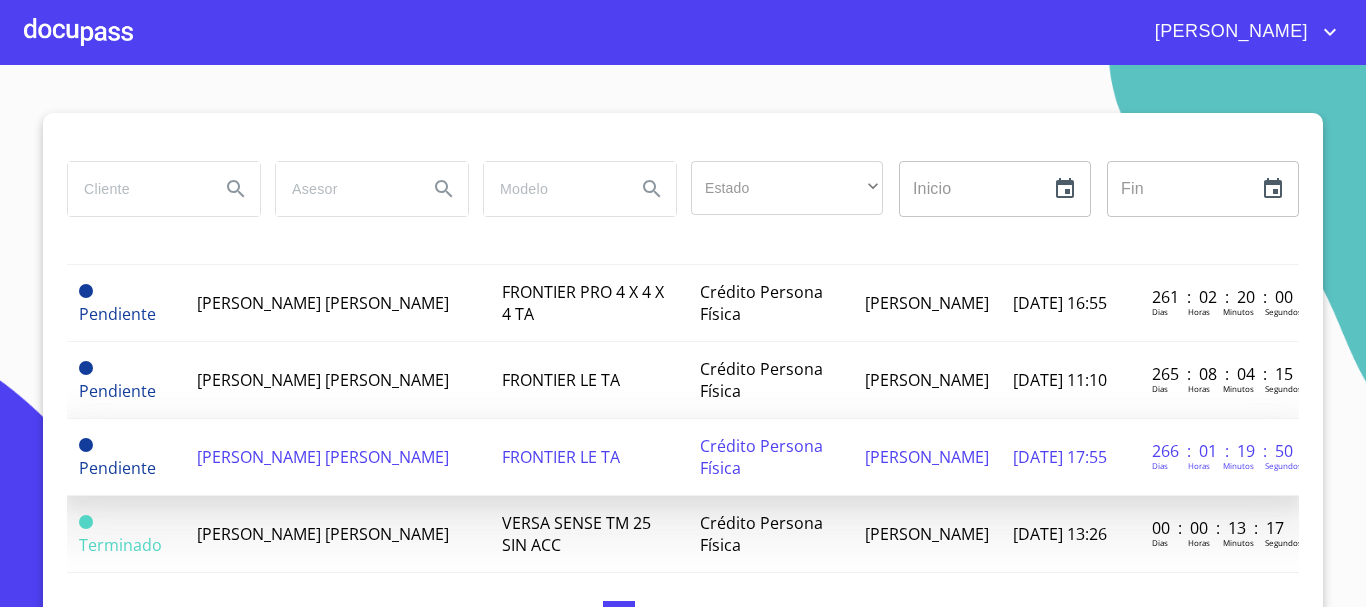 scroll, scrollTop: 800, scrollLeft: 0, axis: vertical 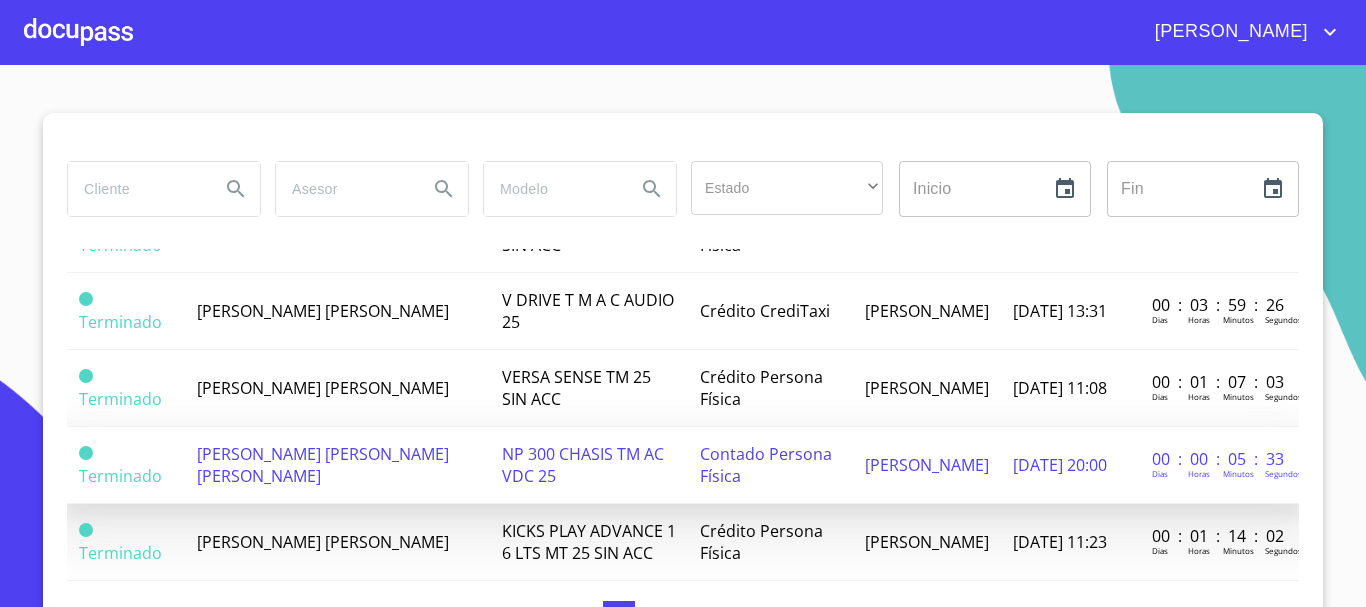 click on "[PERSON_NAME] [PERSON_NAME] [PERSON_NAME]" at bounding box center (337, 465) 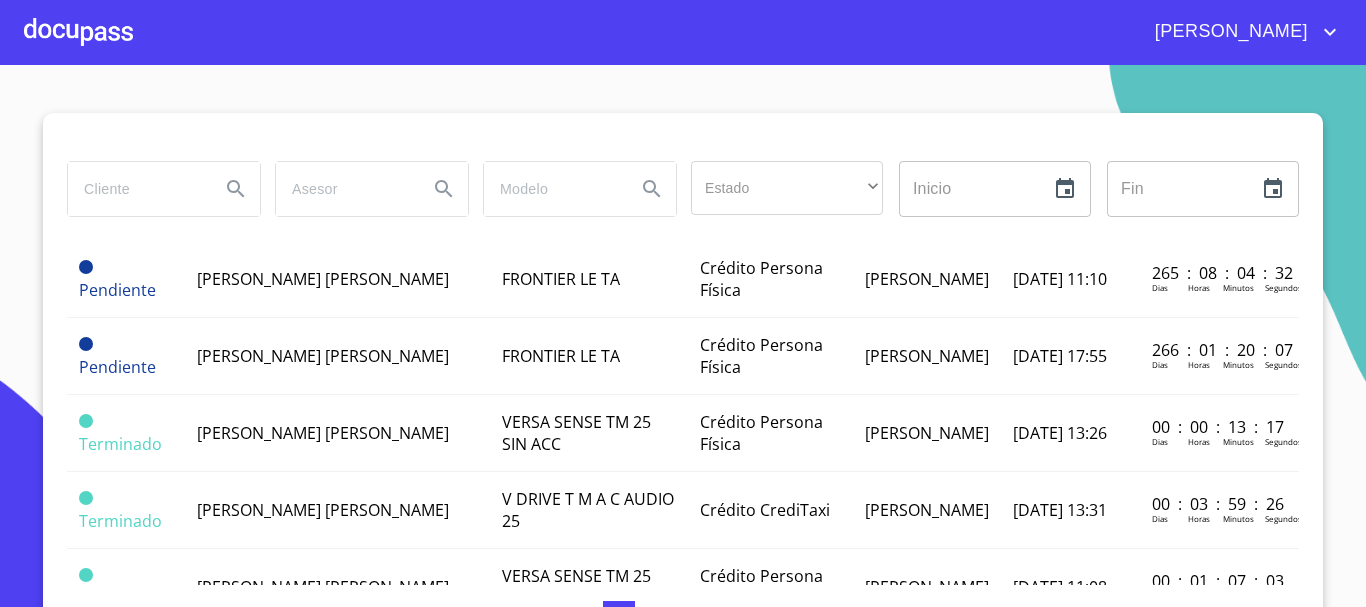scroll, scrollTop: 600, scrollLeft: 0, axis: vertical 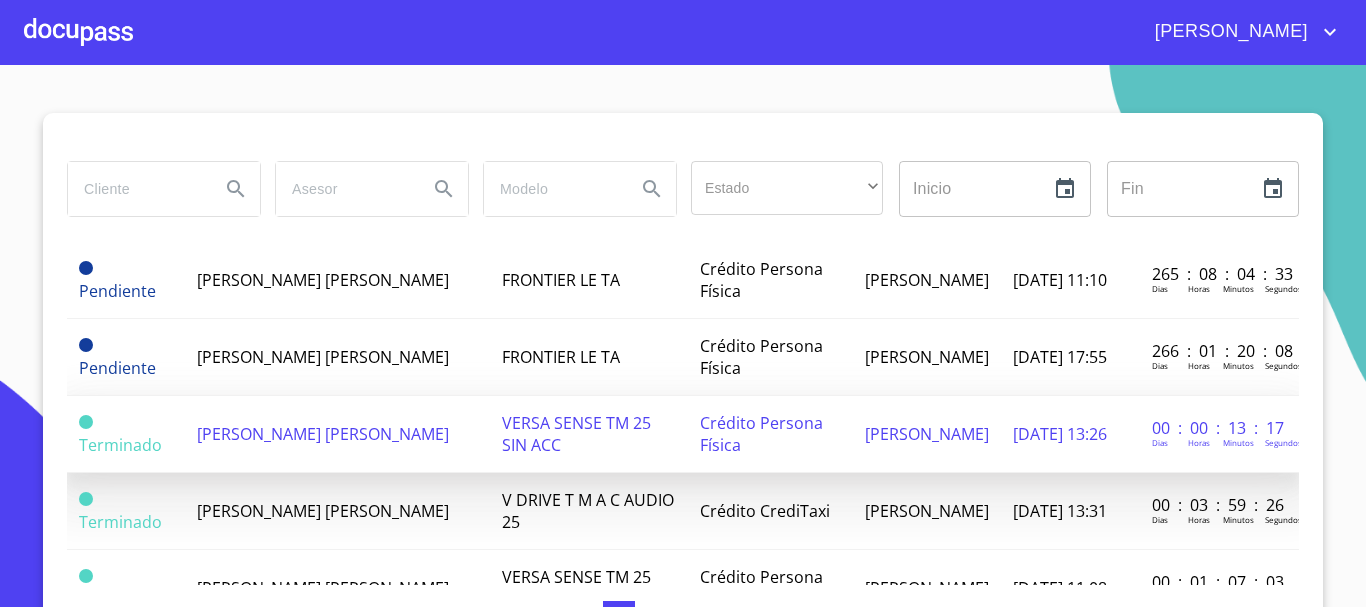 click on "[PERSON_NAME] [PERSON_NAME]" at bounding box center (337, 434) 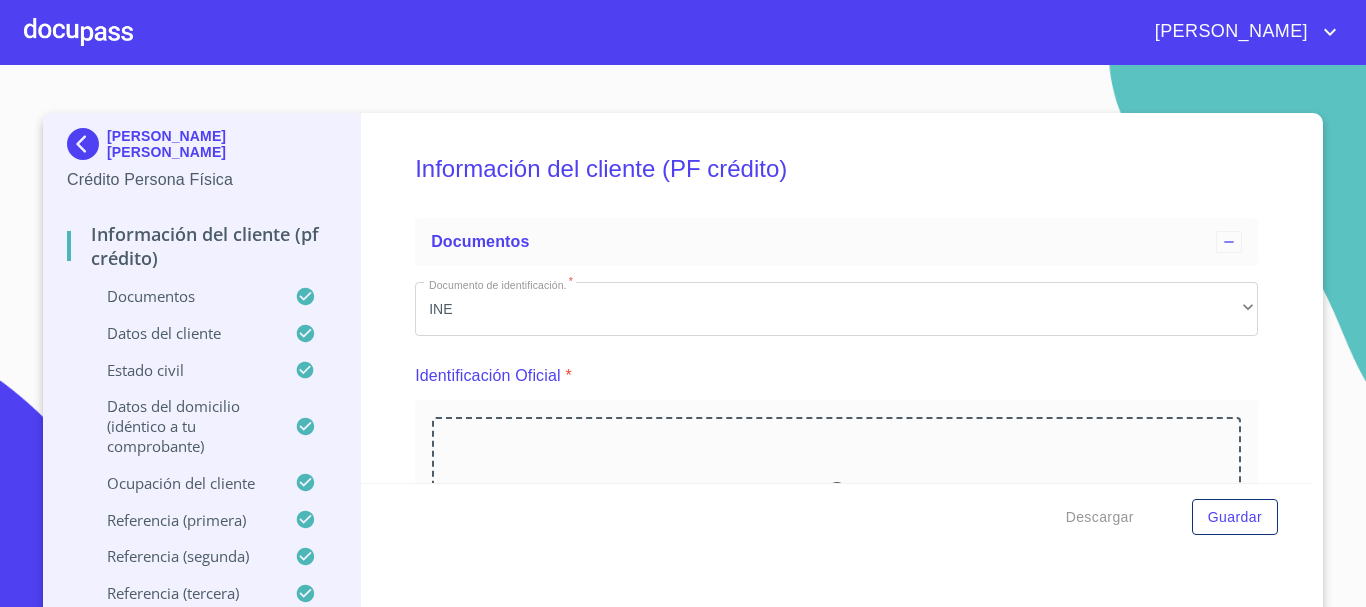 click on "Ocupación del Cliente" at bounding box center (181, 483) 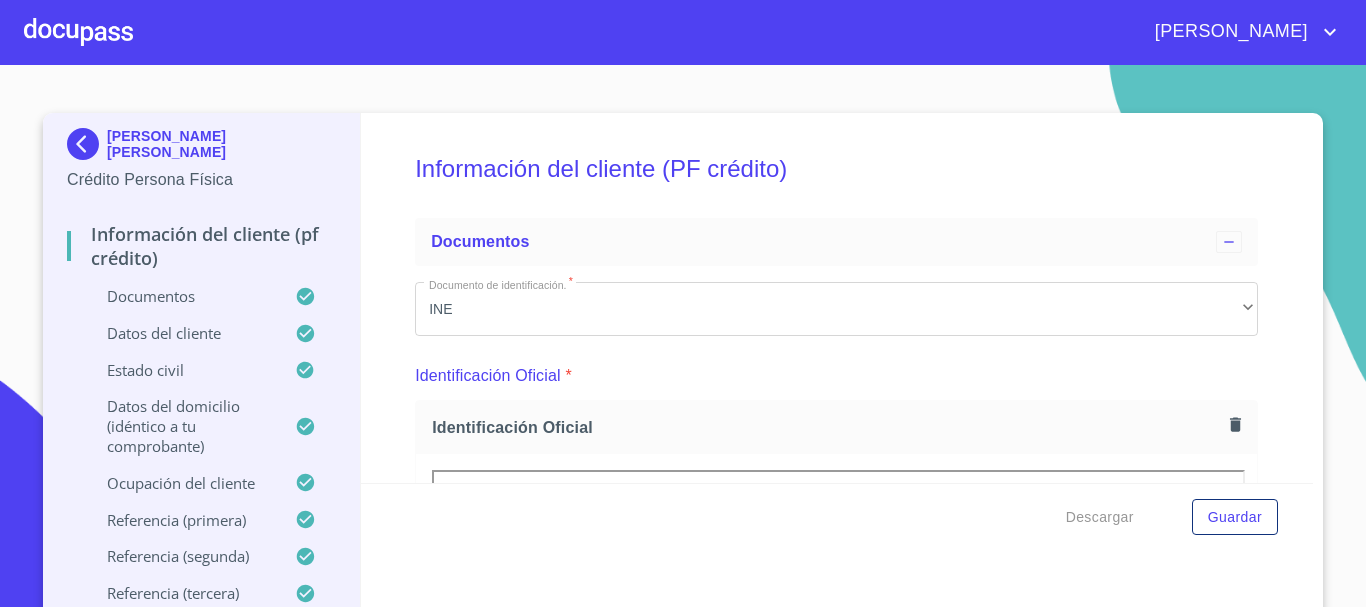 scroll, scrollTop: 0, scrollLeft: 0, axis: both 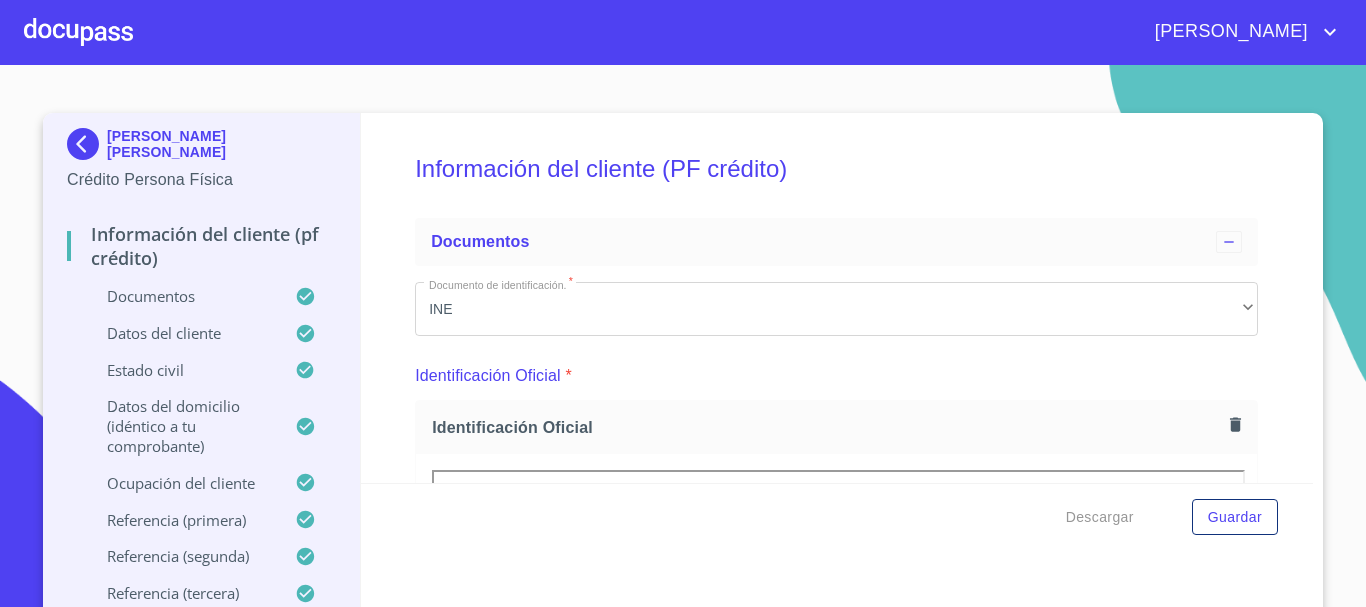 click on "Ocupación del Cliente" at bounding box center (181, 483) 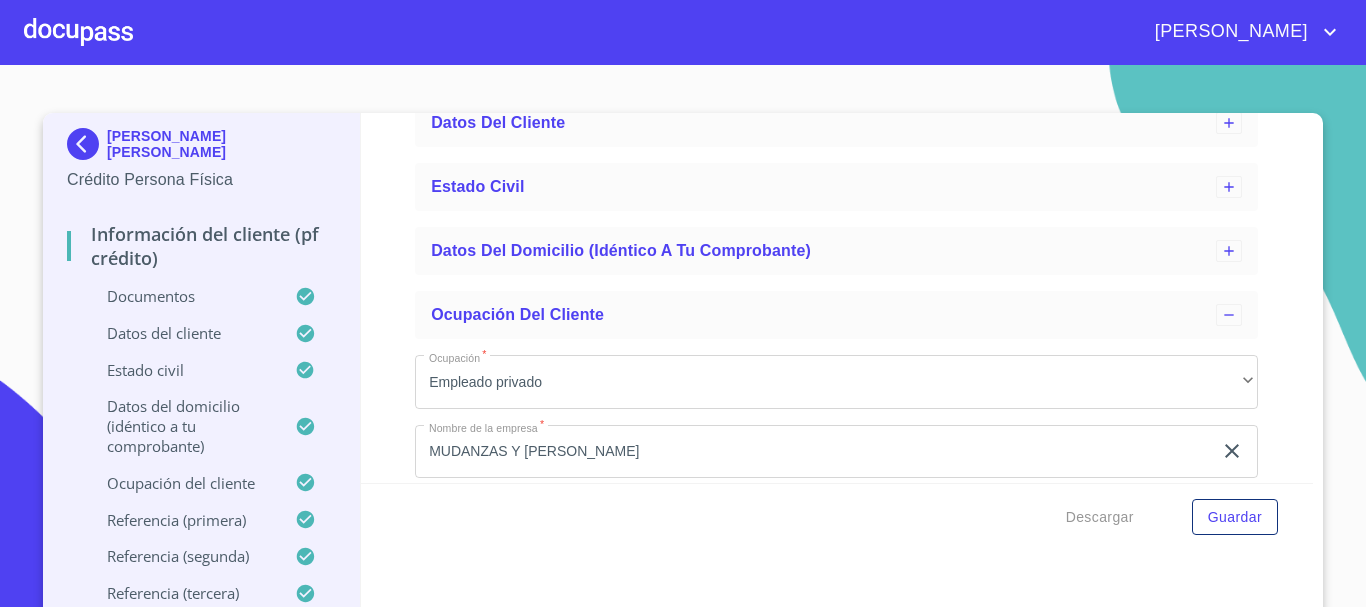 scroll, scrollTop: 173, scrollLeft: 0, axis: vertical 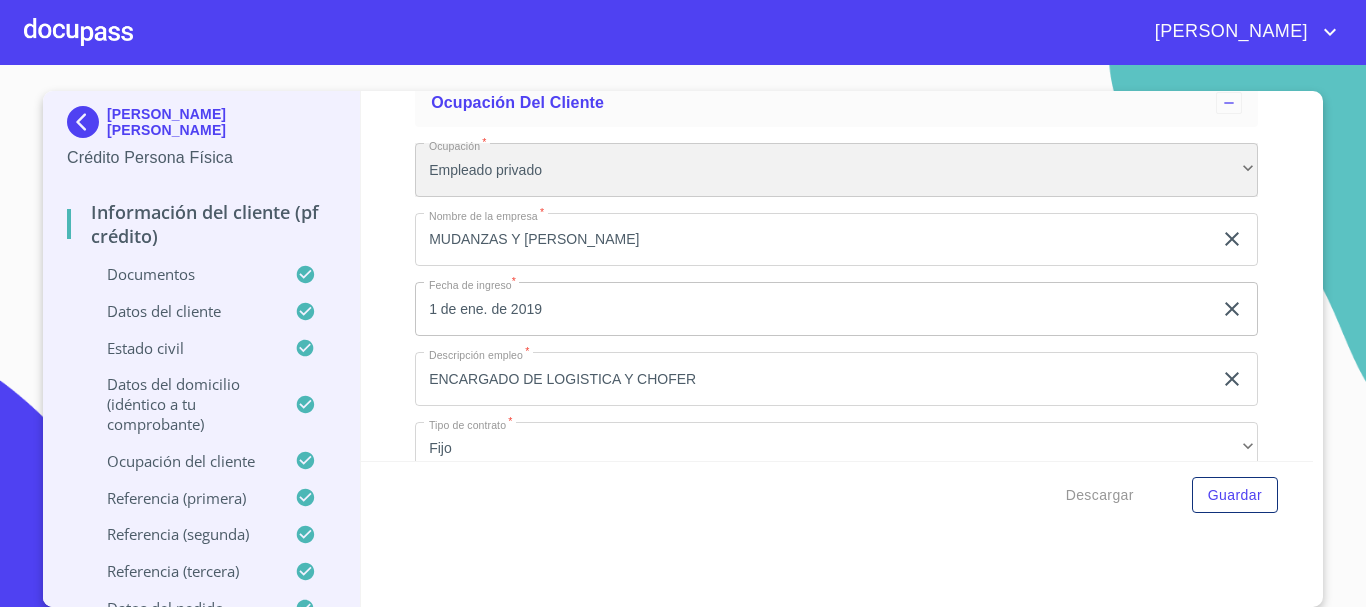 click on "Empleado privado" at bounding box center (836, 170) 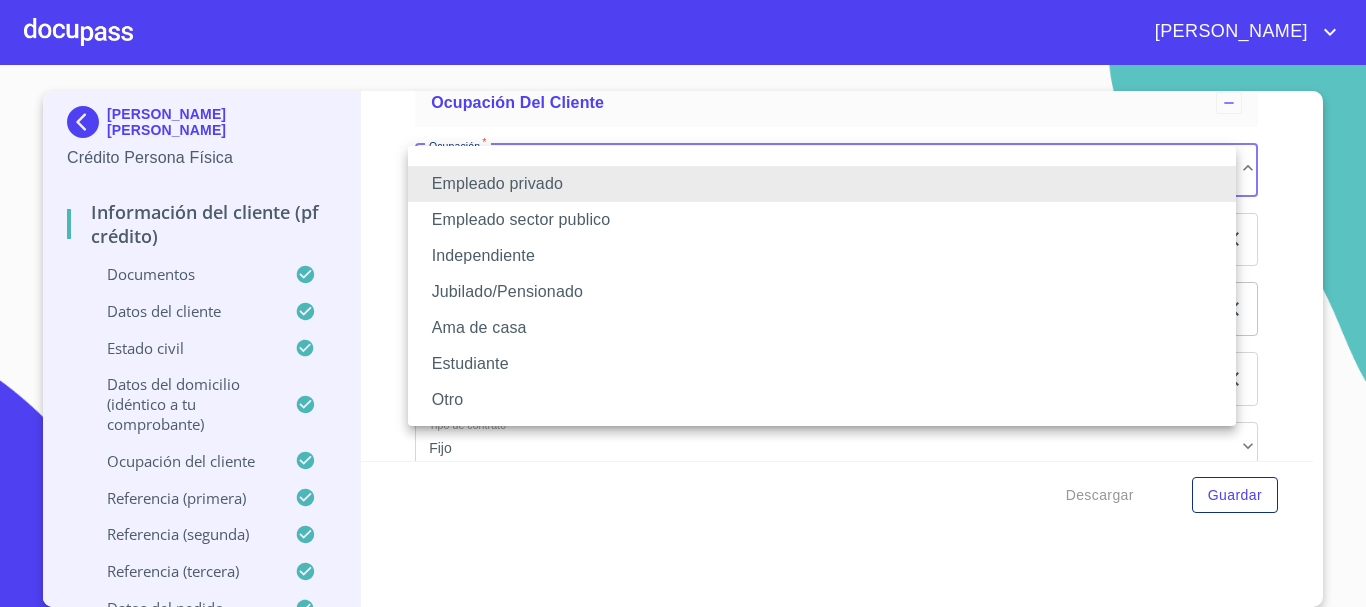 click on "Independiente" at bounding box center (822, 256) 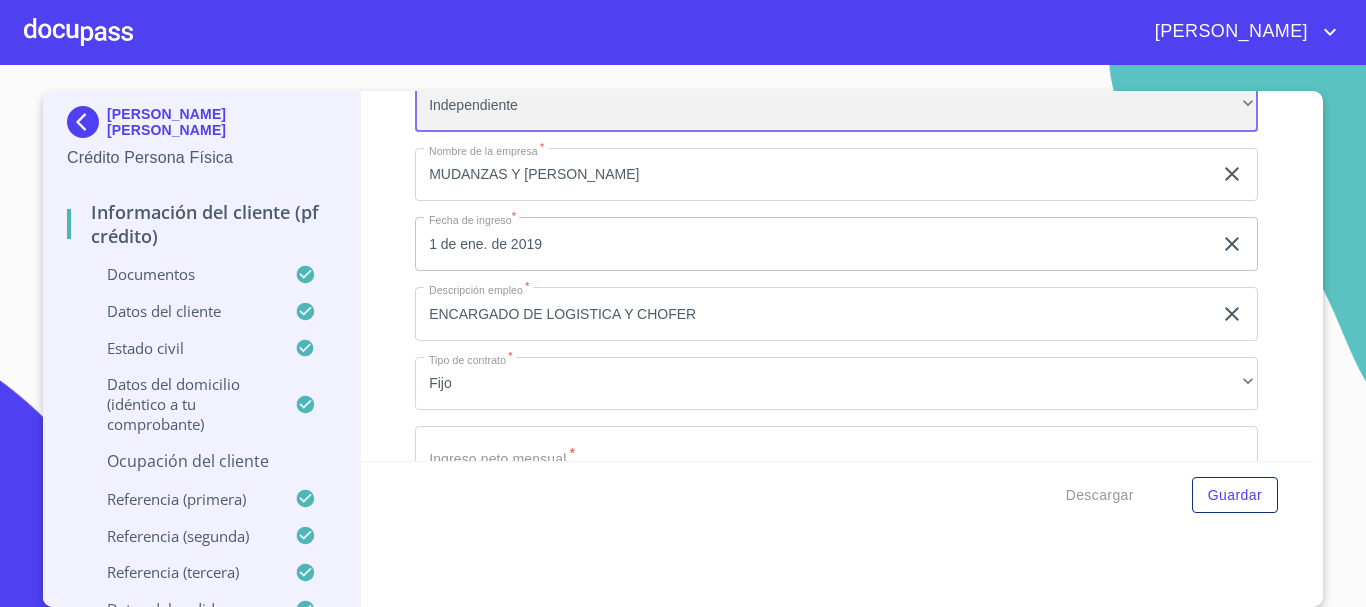 scroll, scrollTop: 473, scrollLeft: 0, axis: vertical 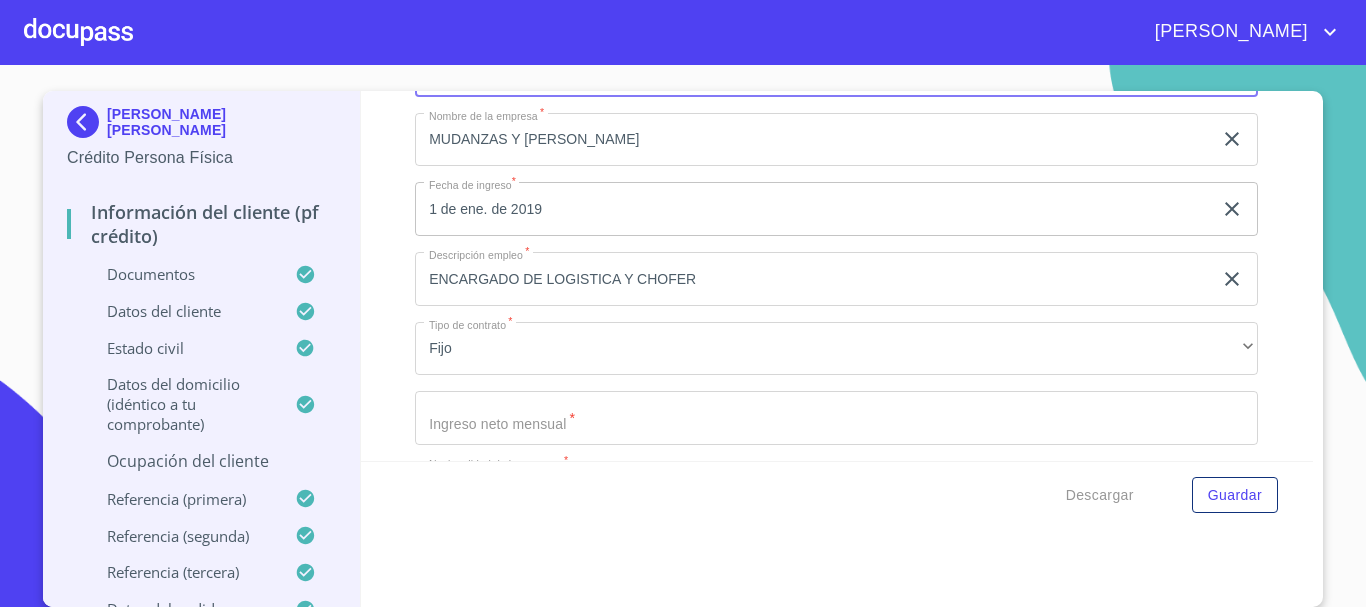 click on "ENCARGADO DE LOGISTICA Y CHOFER" at bounding box center (813, 140) 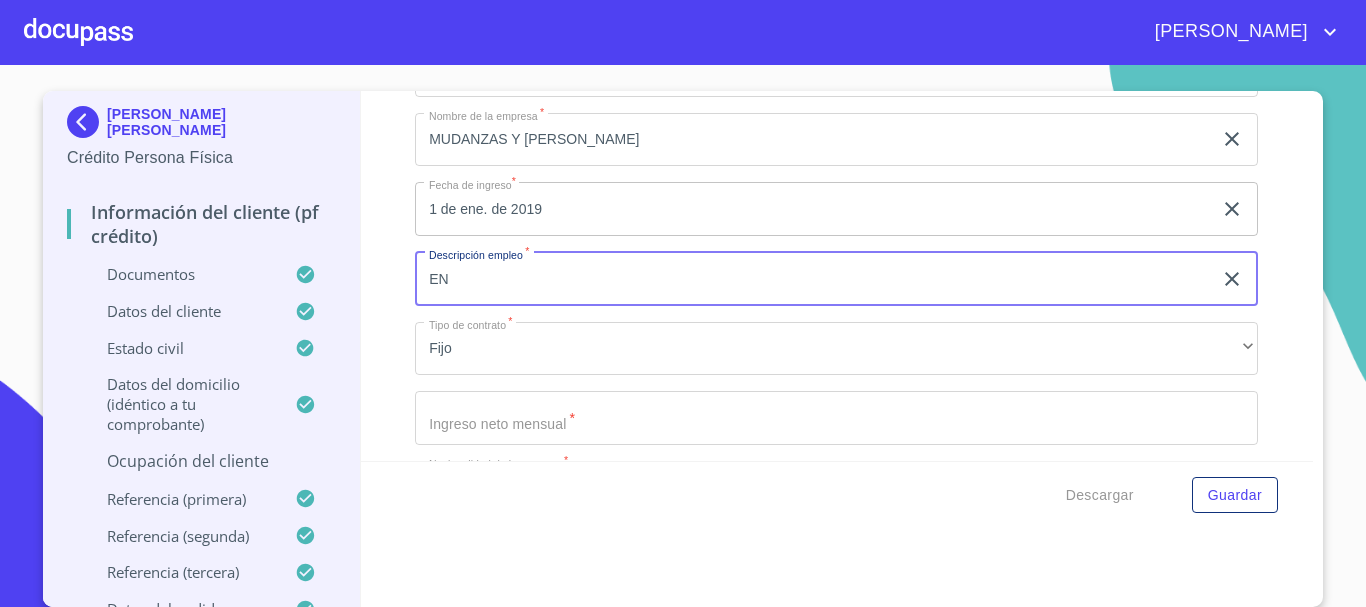 type on "E" 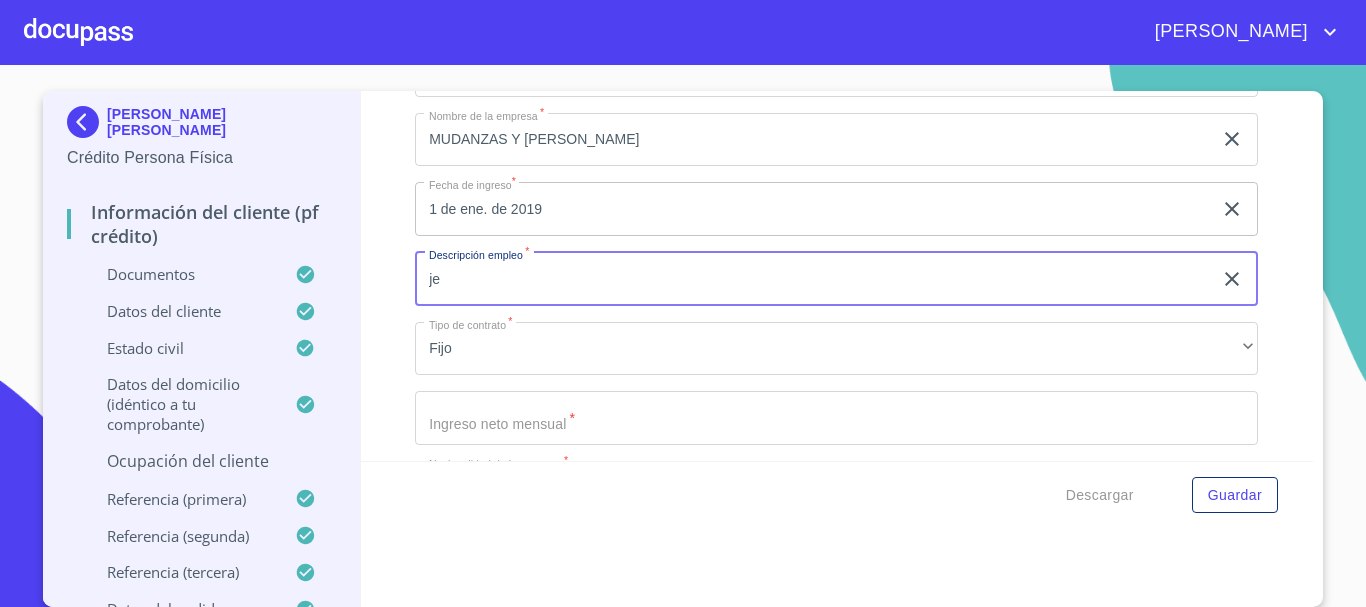 type on "j" 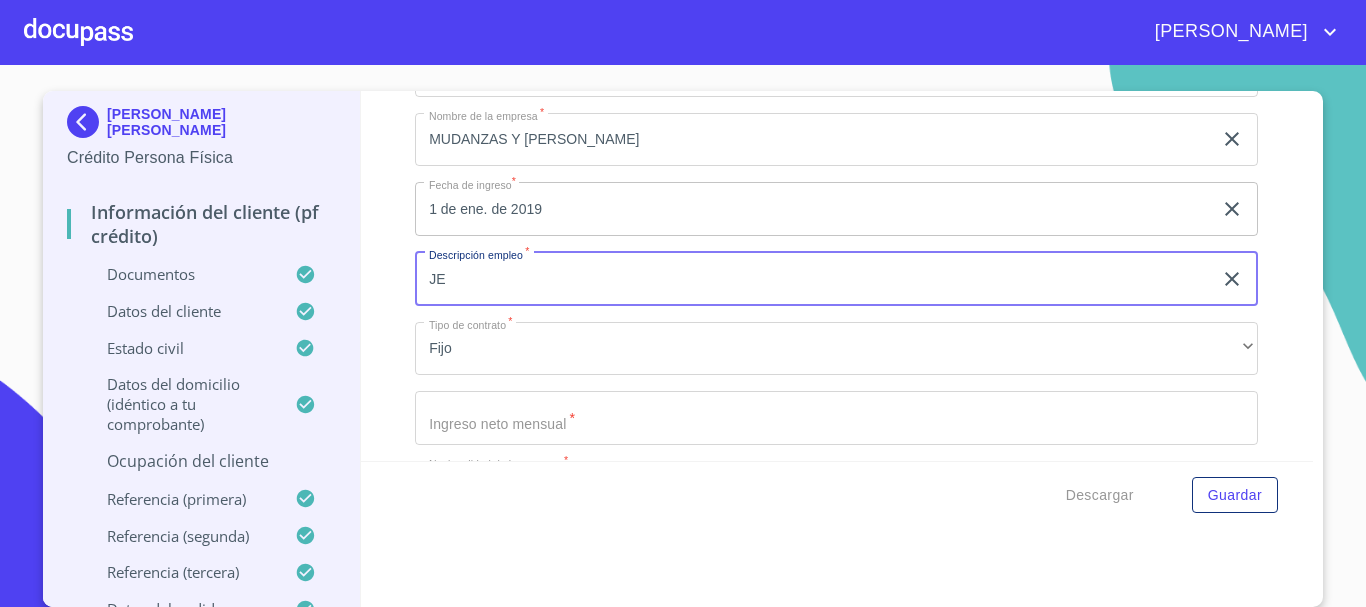 type on "J" 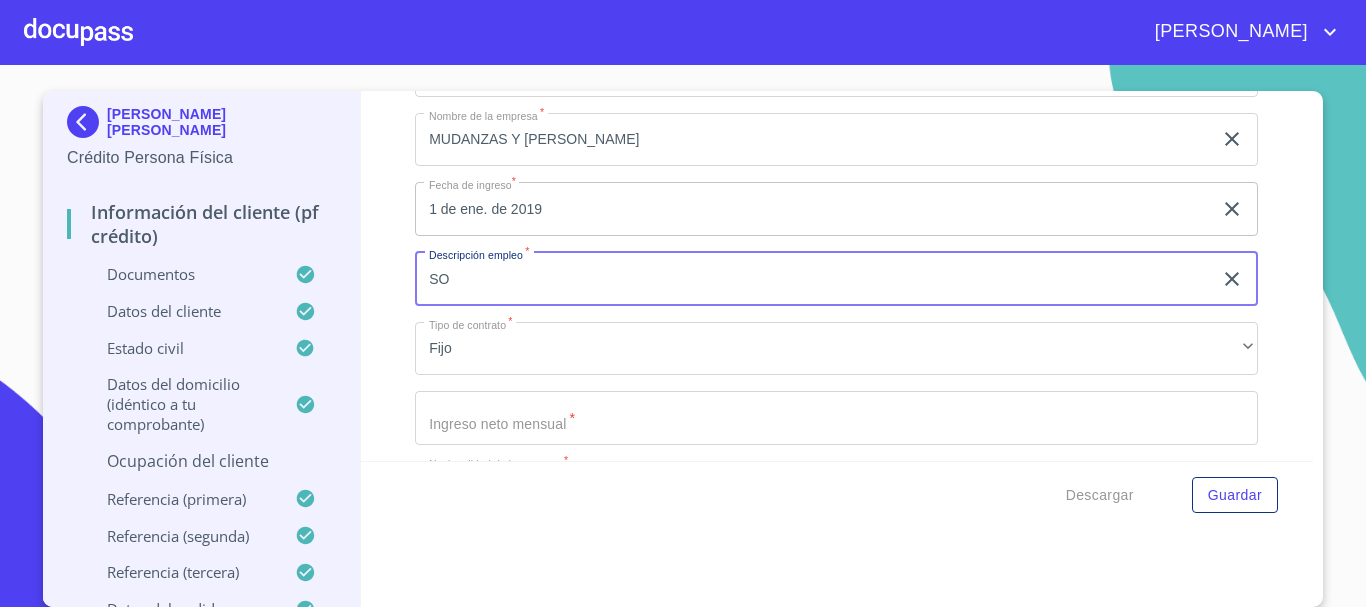 type on "S" 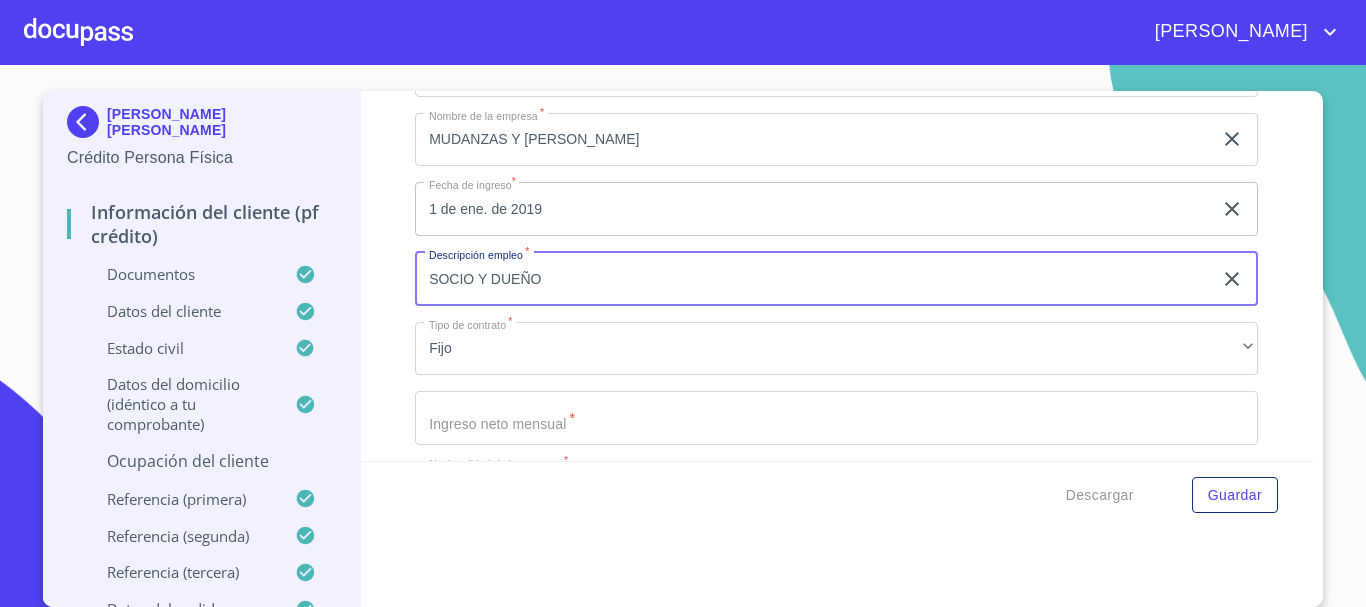 type on "SOCIO Y DUEÑO" 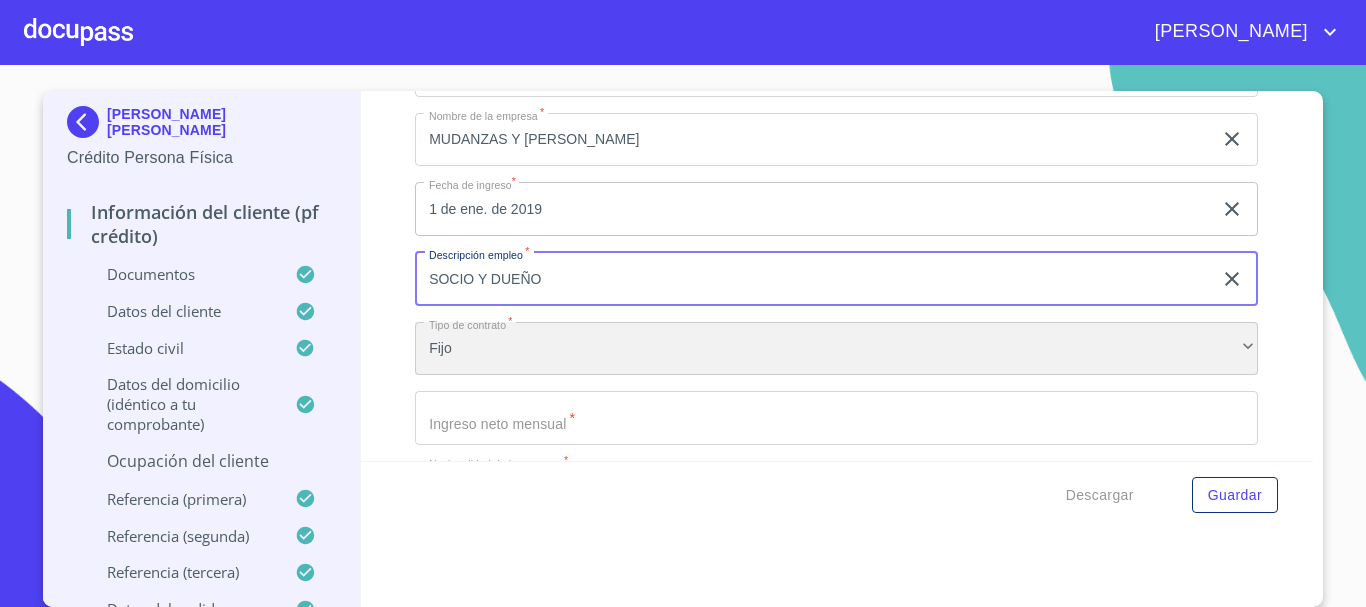 click on "Fijo" at bounding box center (836, 349) 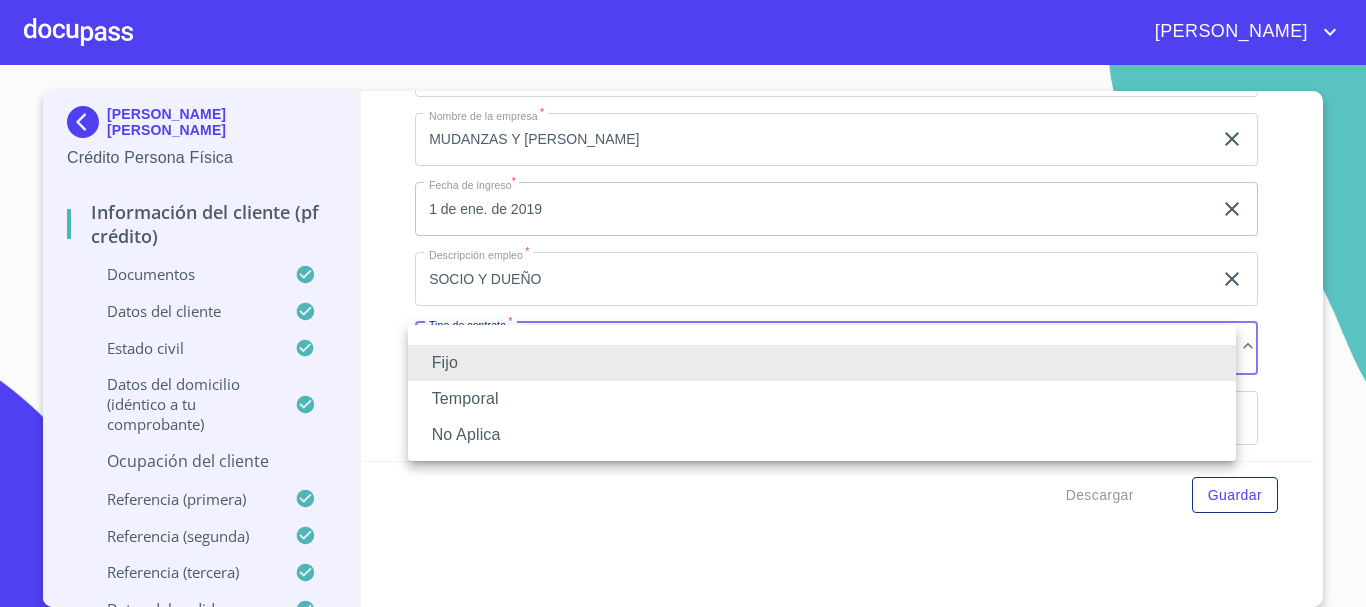 click on "No Aplica" at bounding box center (822, 435) 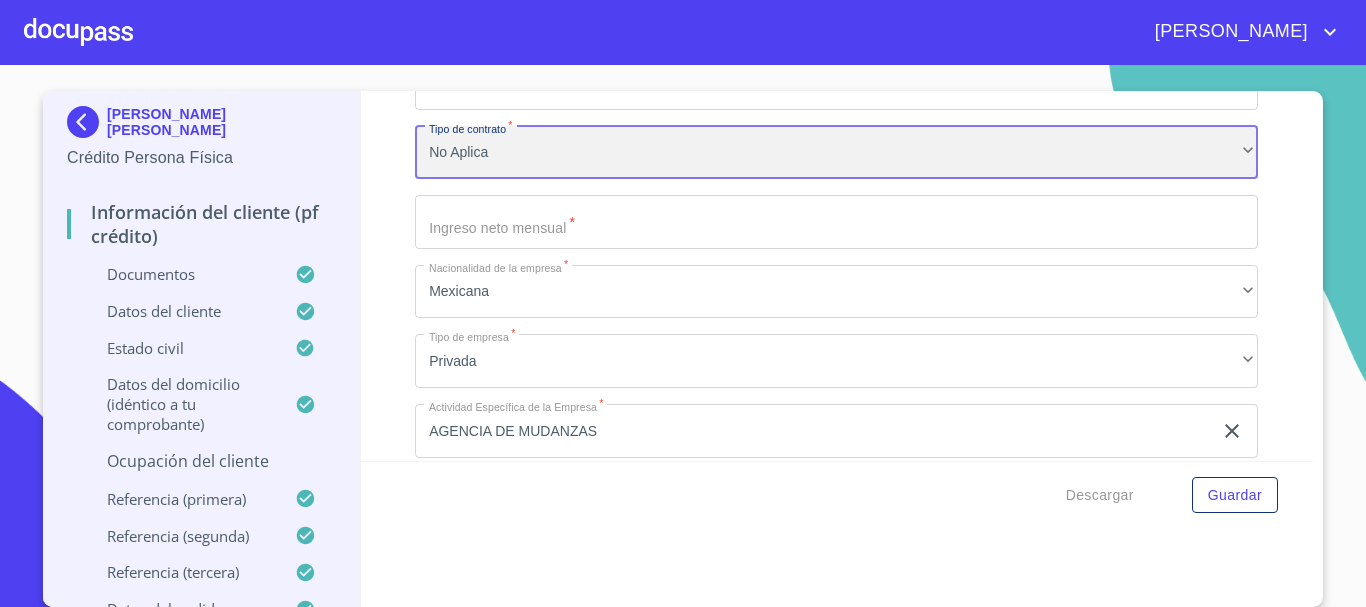 scroll, scrollTop: 673, scrollLeft: 0, axis: vertical 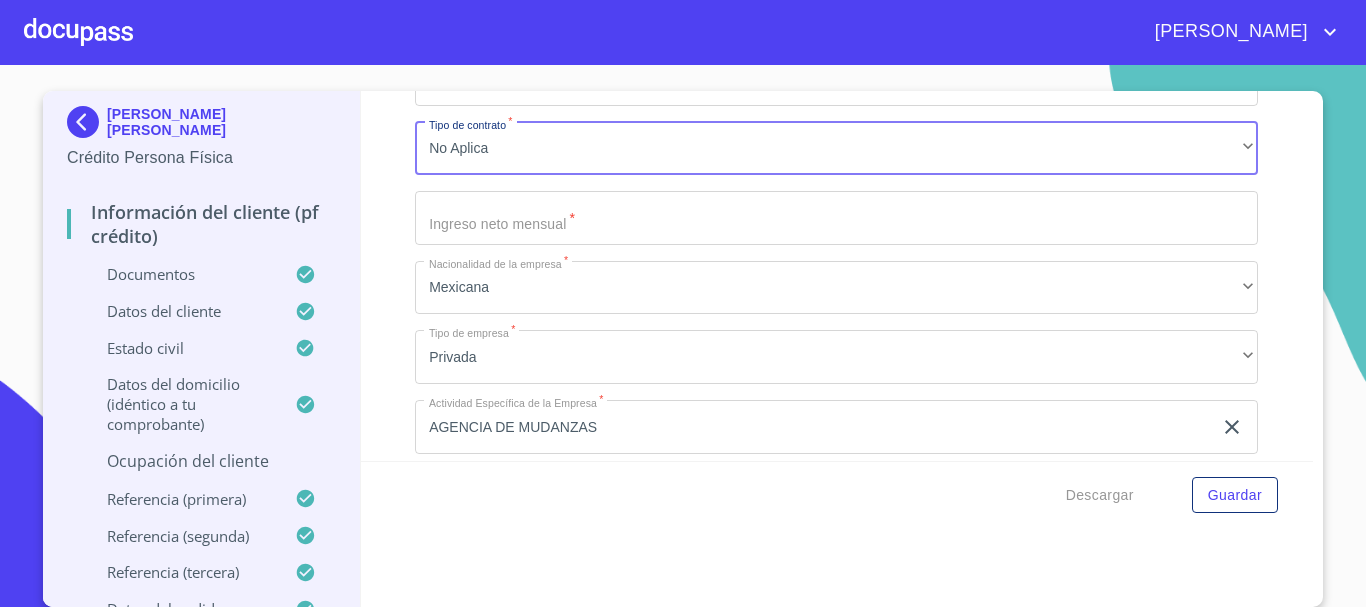 click on "Ocupación   *" at bounding box center [813, -60] 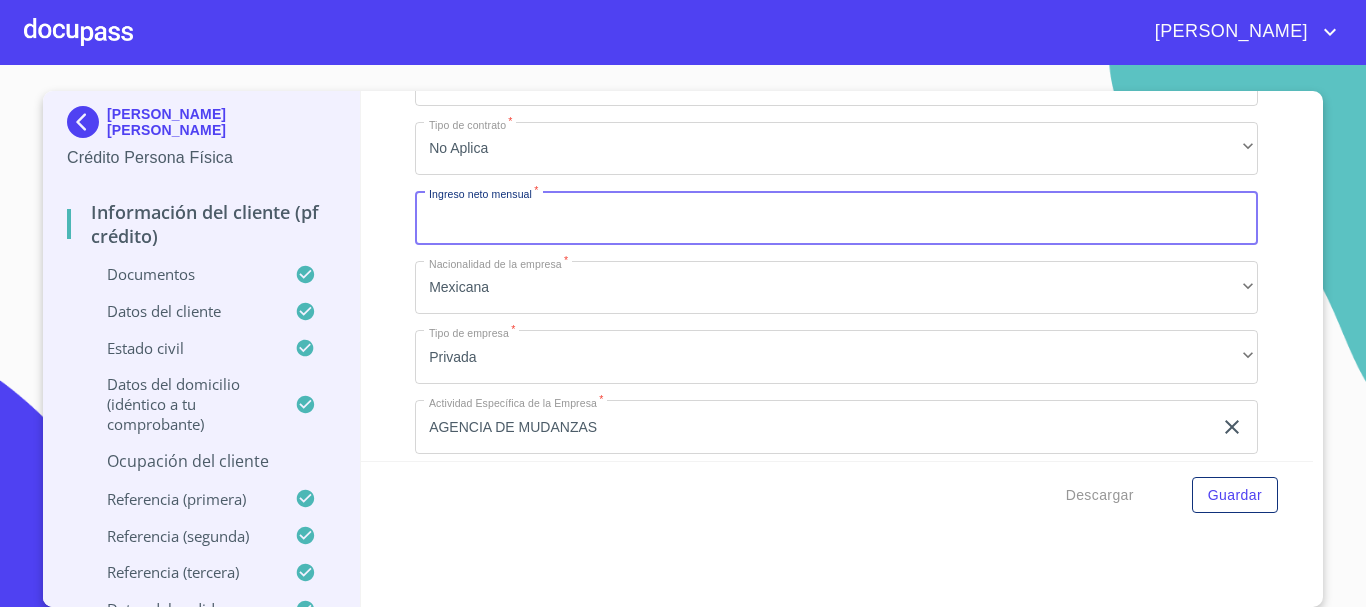 type on "5" 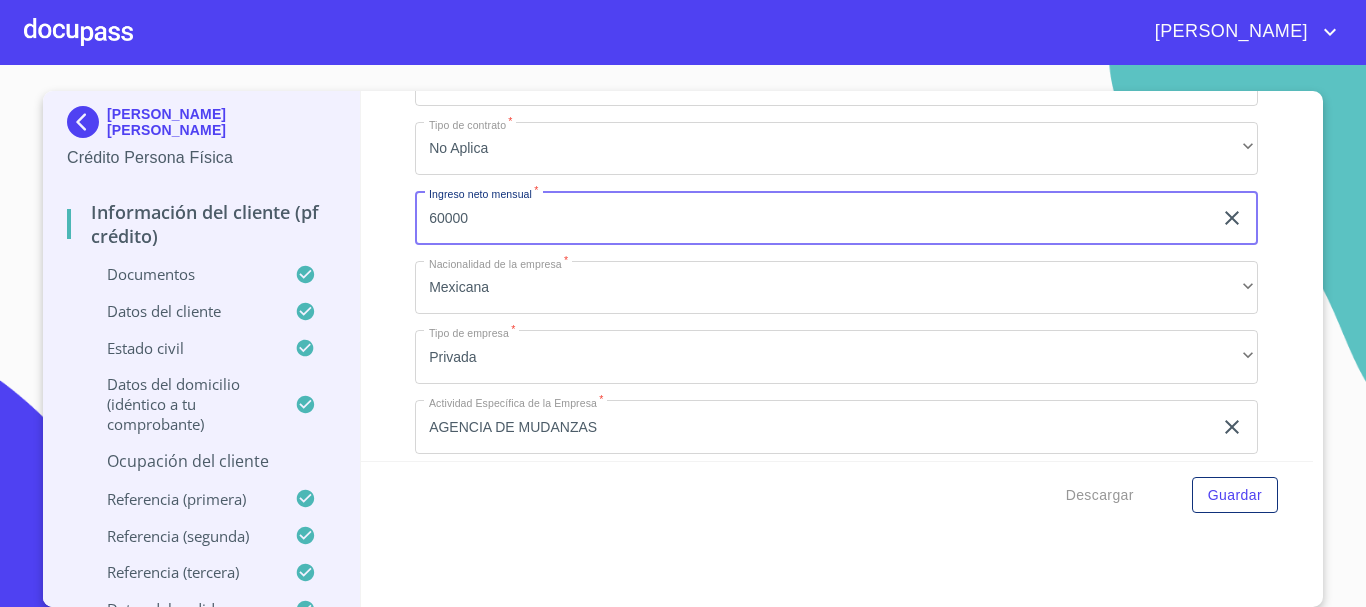 type on "60000" 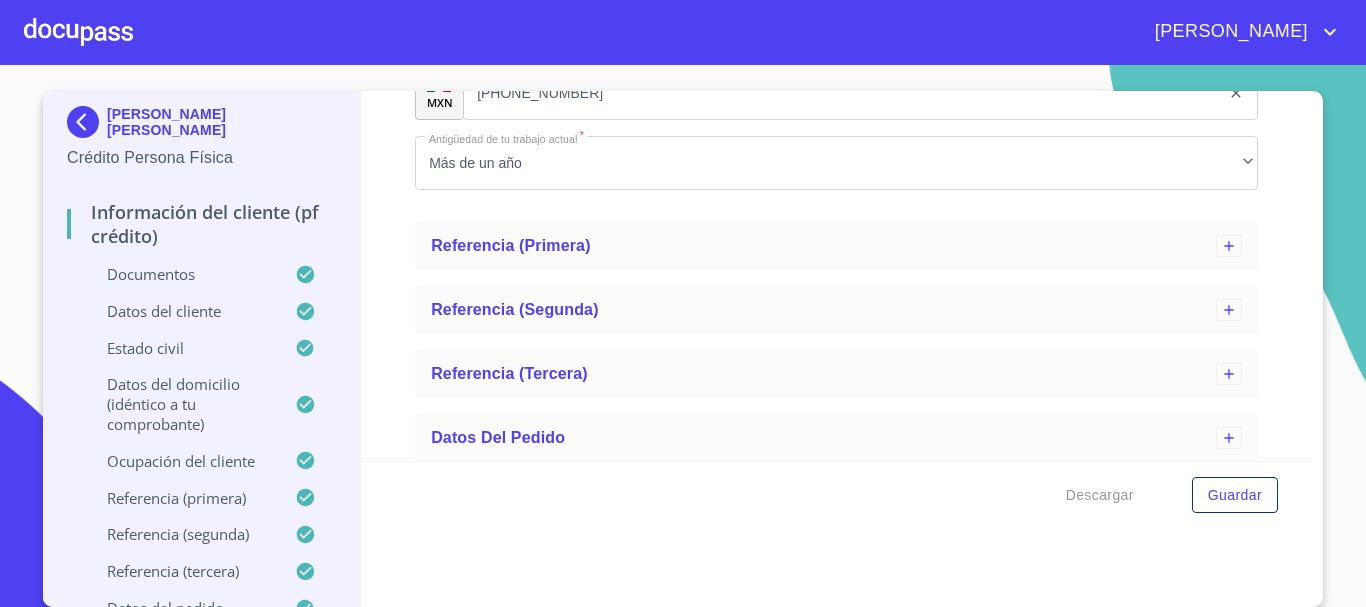 scroll, scrollTop: 1782, scrollLeft: 0, axis: vertical 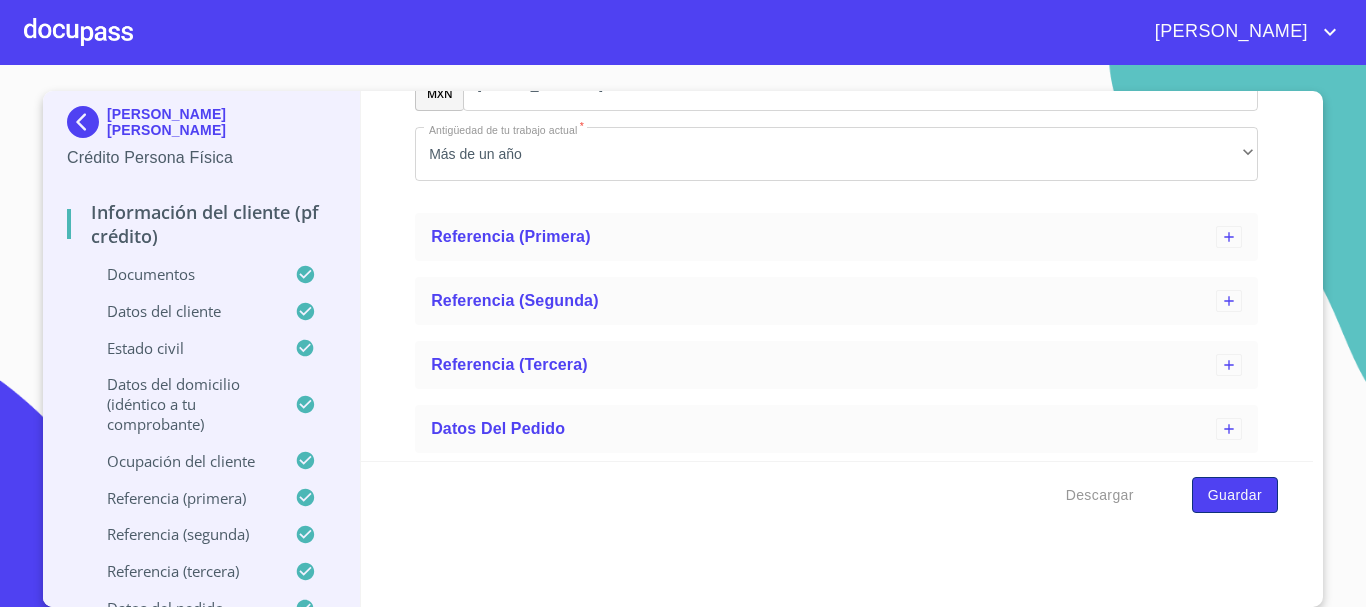 click on "Guardar" at bounding box center (1235, 495) 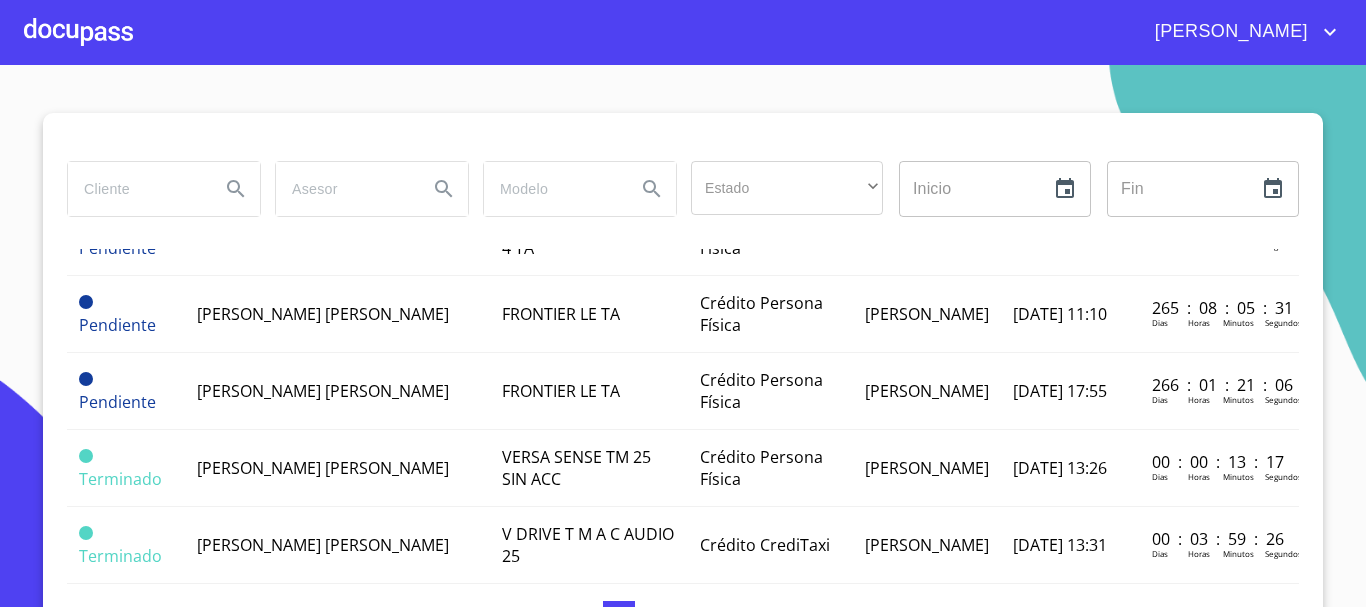 scroll, scrollTop: 700, scrollLeft: 0, axis: vertical 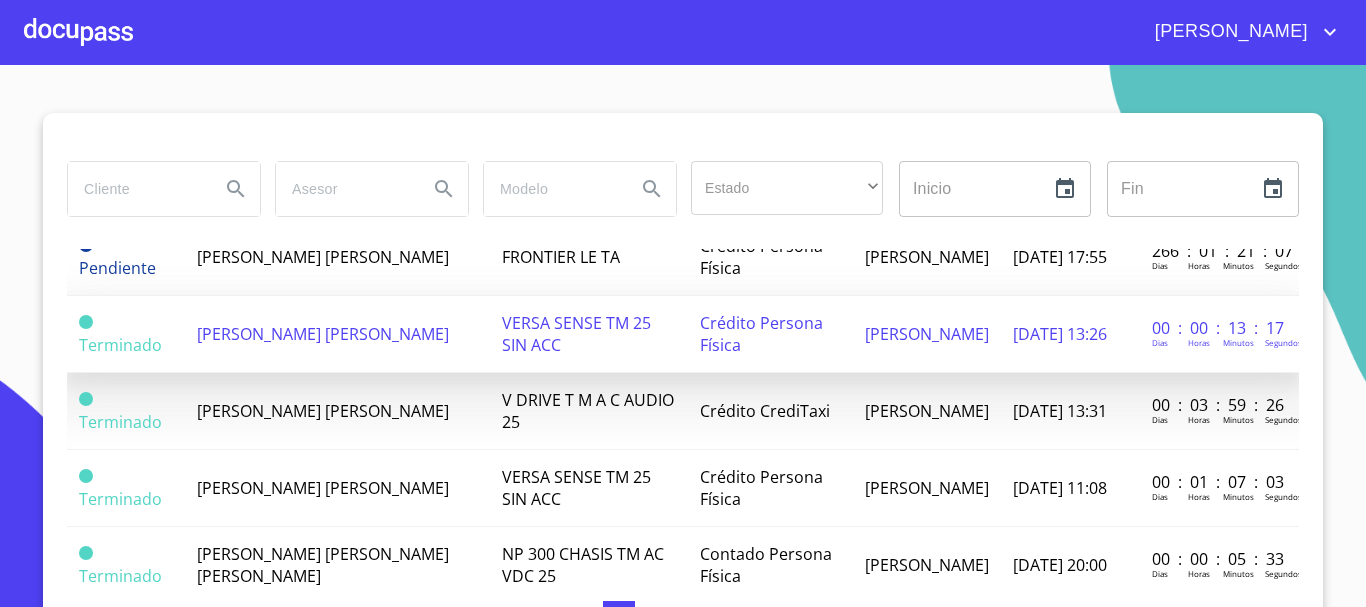 click on "[PERSON_NAME] [PERSON_NAME]" at bounding box center (323, 334) 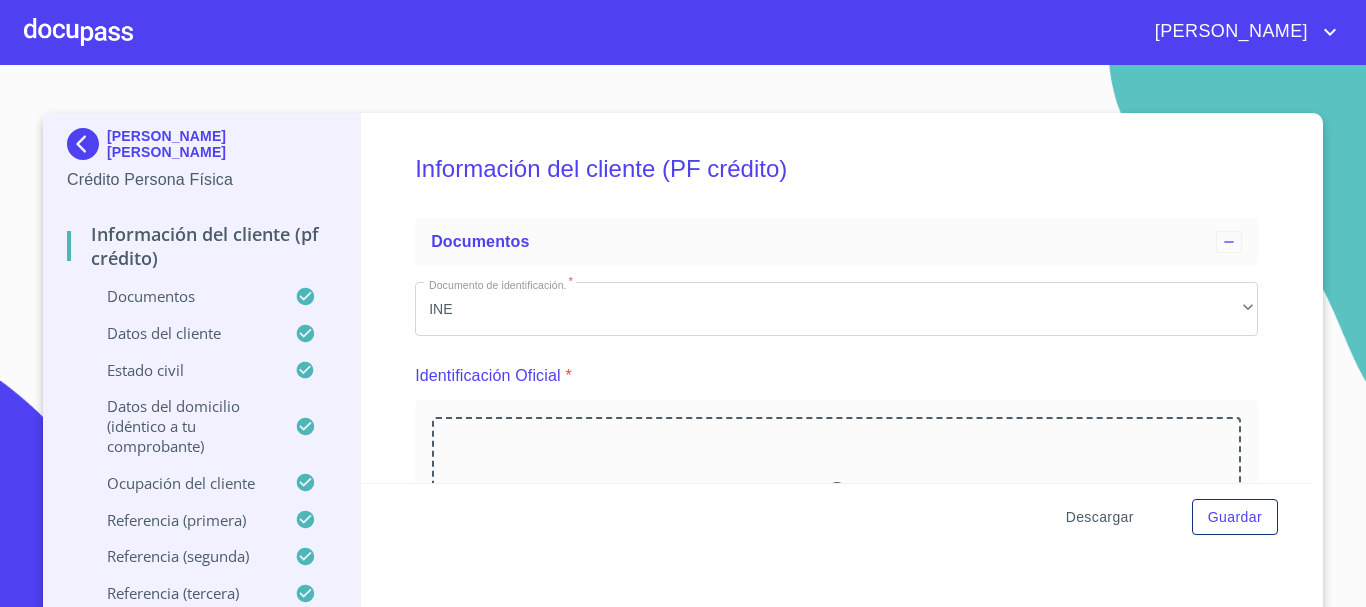 click on "Descargar" at bounding box center (1100, 517) 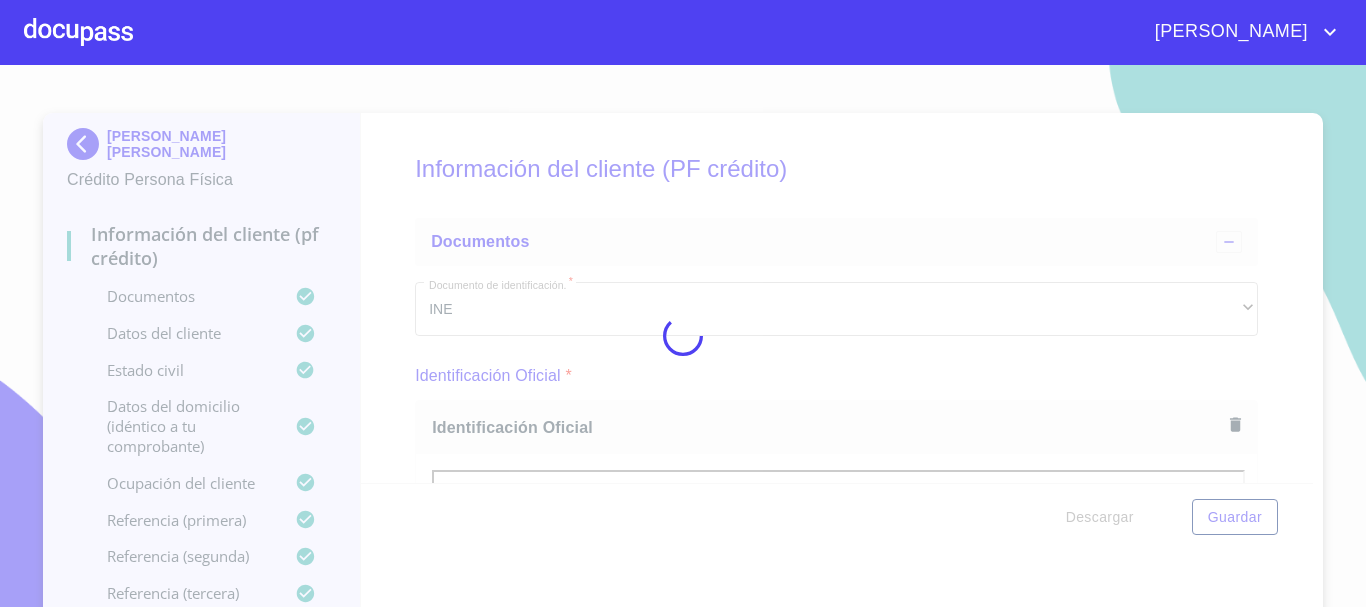 scroll, scrollTop: 0, scrollLeft: 0, axis: both 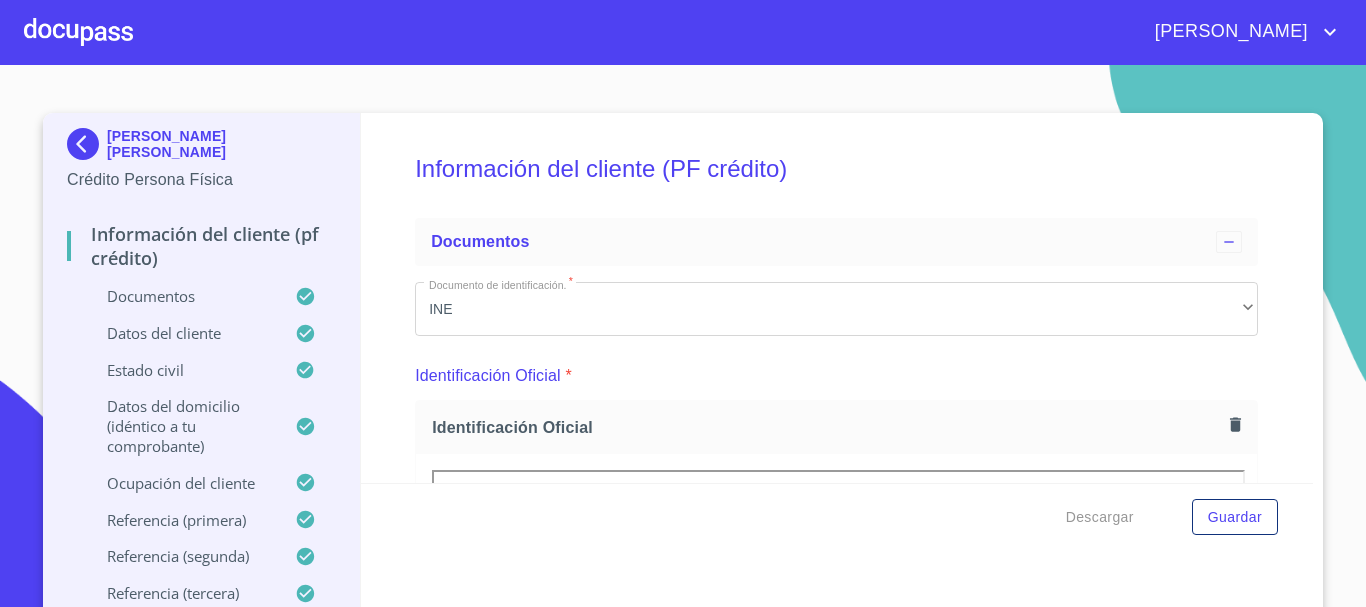 click at bounding box center [78, 32] 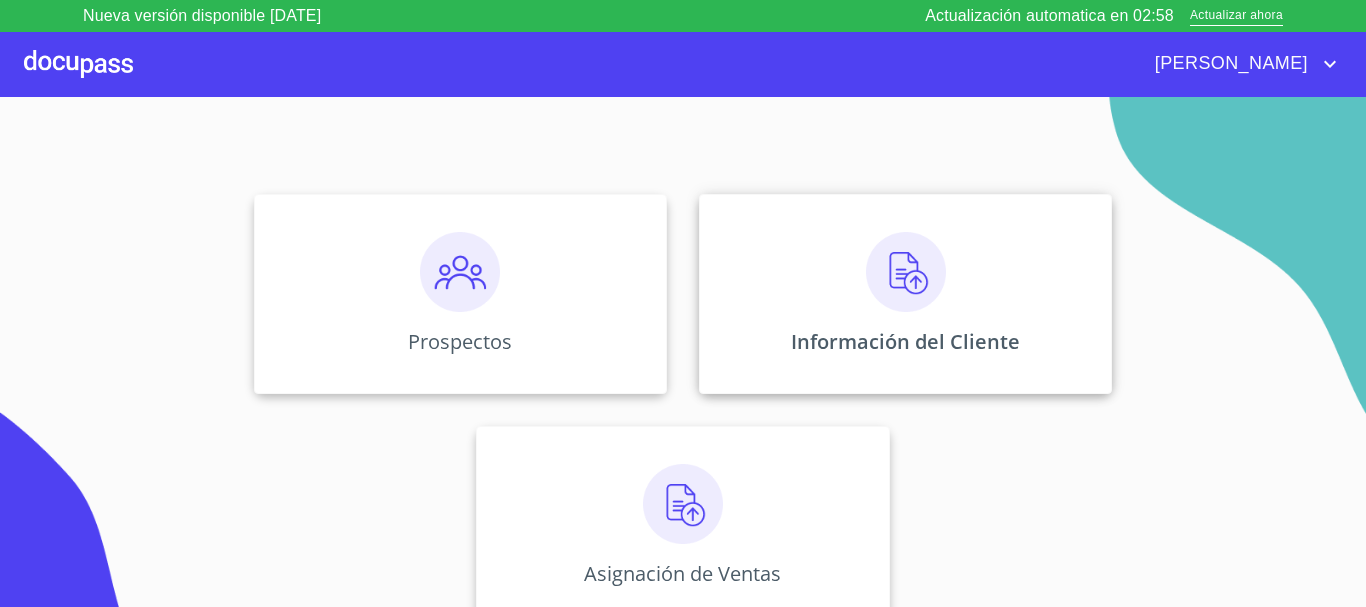 scroll, scrollTop: 166, scrollLeft: 0, axis: vertical 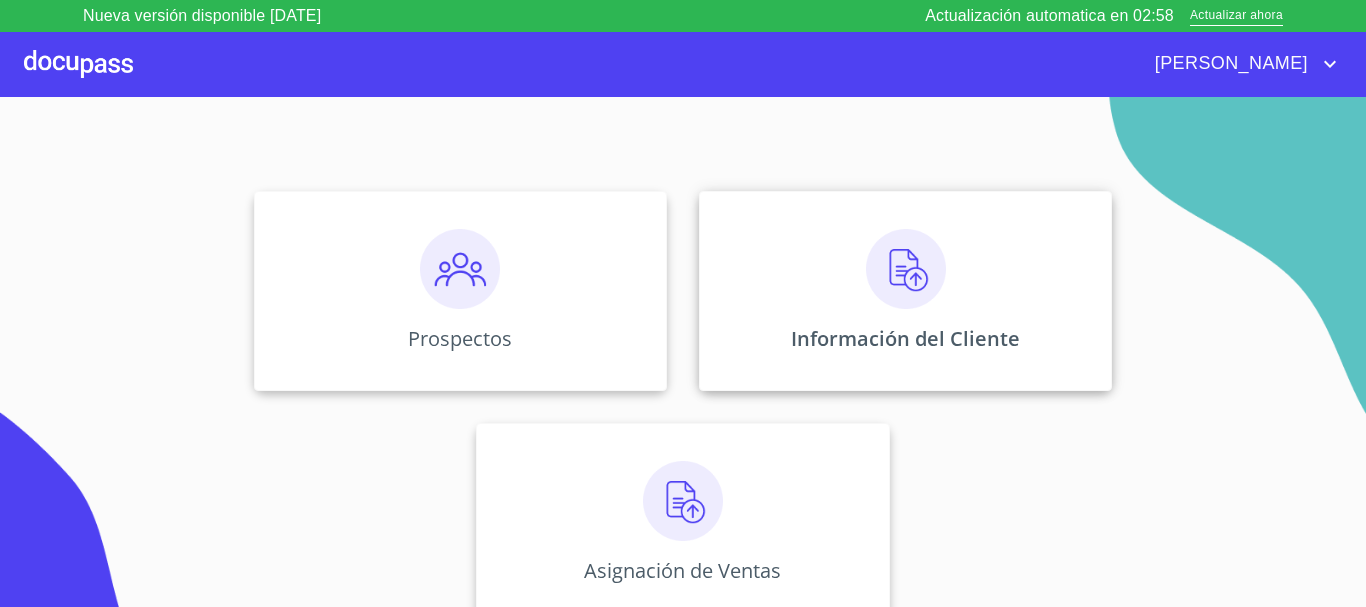 click on "Información del Cliente" at bounding box center (905, 338) 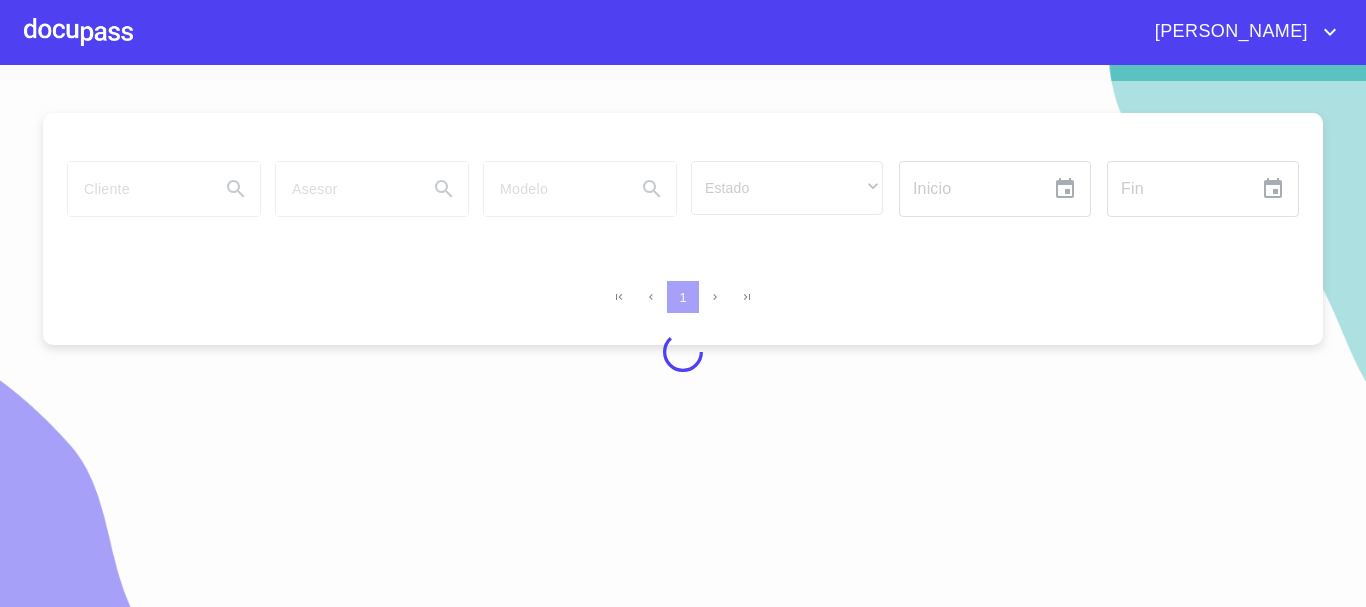 scroll, scrollTop: 0, scrollLeft: 0, axis: both 